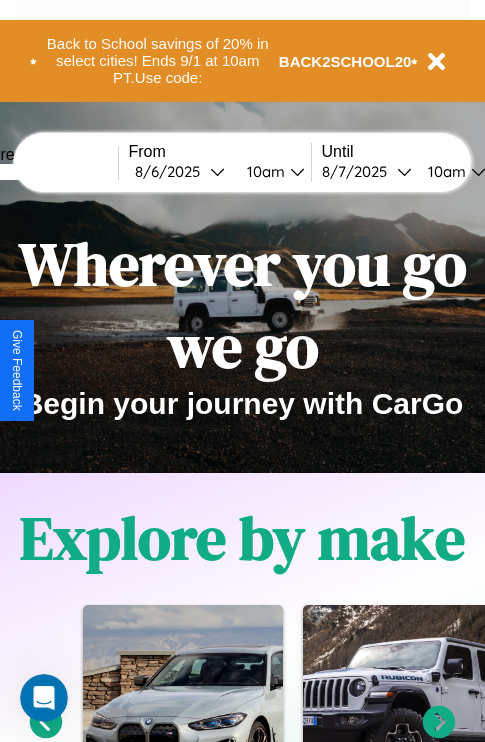 scroll, scrollTop: 0, scrollLeft: 0, axis: both 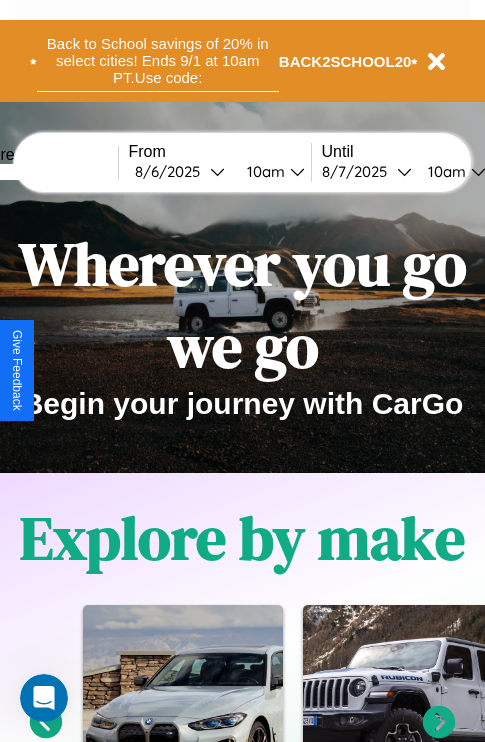 click on "Back to School savings of 20% in select cities! Ends 9/1 at 10am PT.  Use code:" at bounding box center (158, 61) 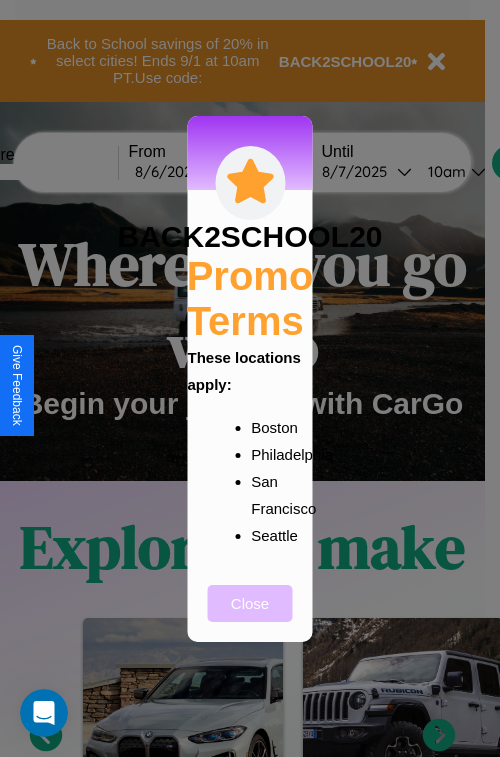 click on "Close" at bounding box center [250, 603] 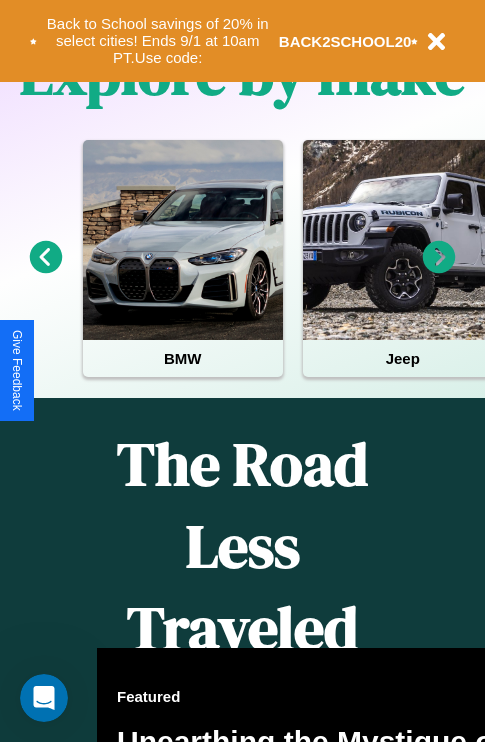 scroll, scrollTop: 1285, scrollLeft: 0, axis: vertical 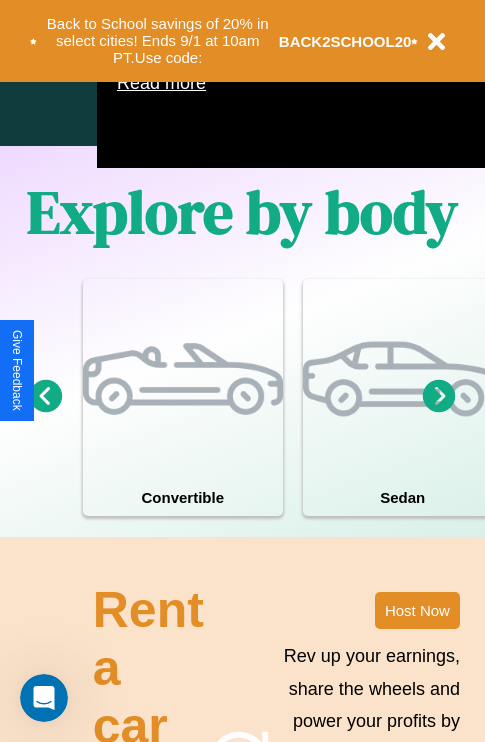 click 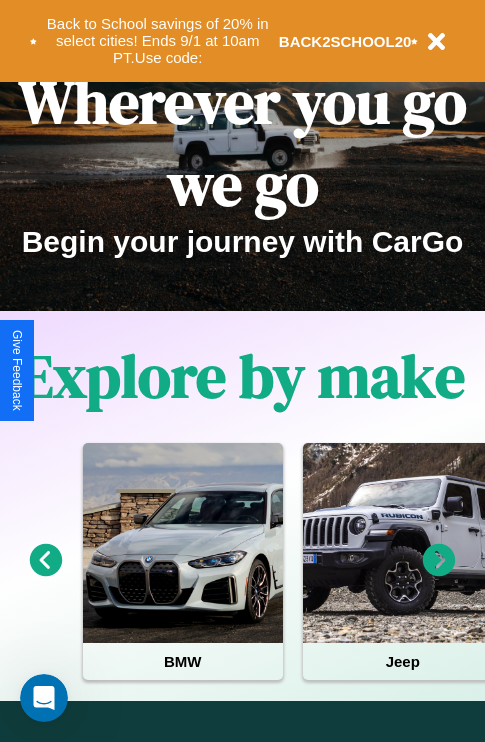 scroll, scrollTop: 0, scrollLeft: 0, axis: both 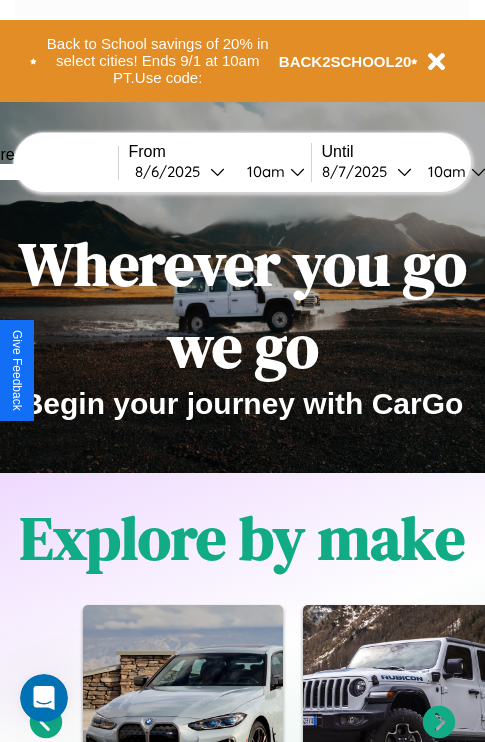 click at bounding box center (43, 172) 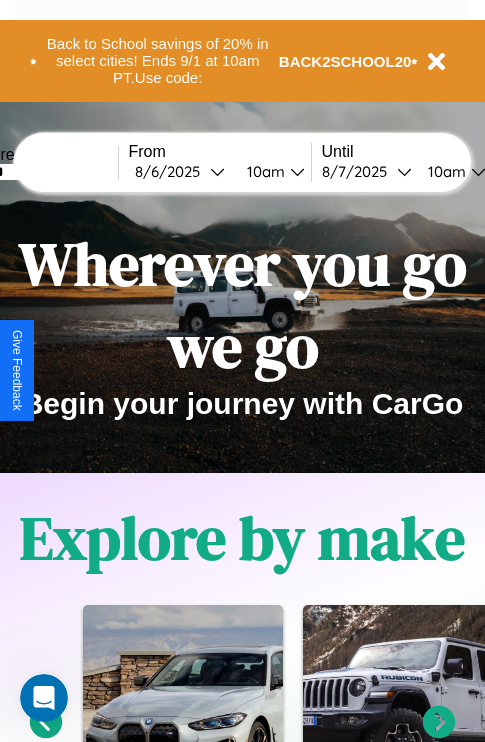 type on "******" 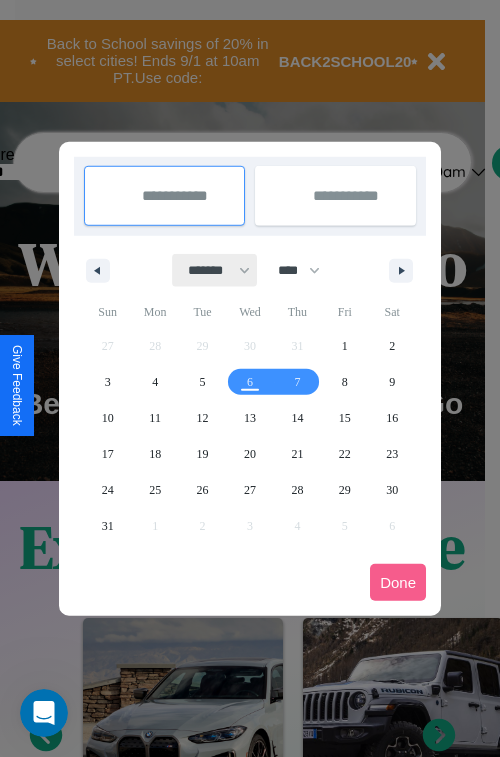 click on "******* ******** ***** ***** *** **** **** ****** ********* ******* ******** ********" at bounding box center (215, 270) 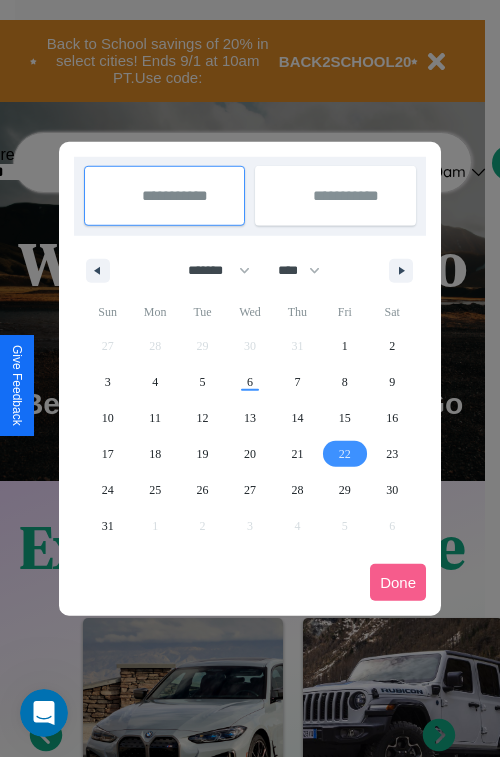click on "22" at bounding box center [345, 454] 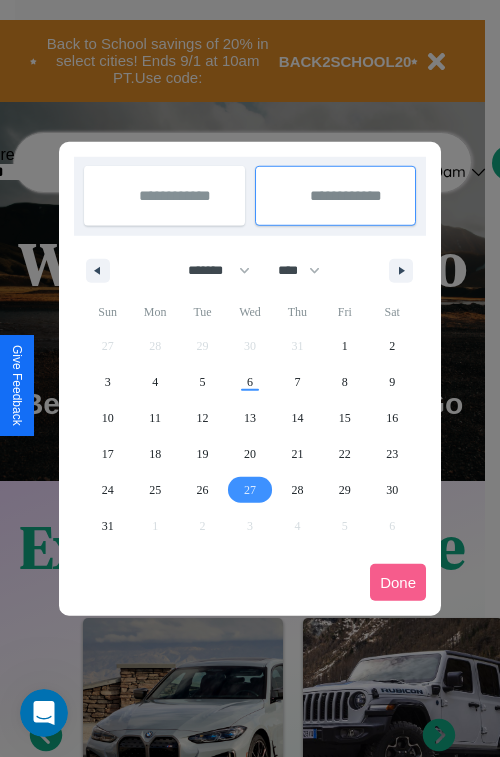 click on "27" at bounding box center [250, 490] 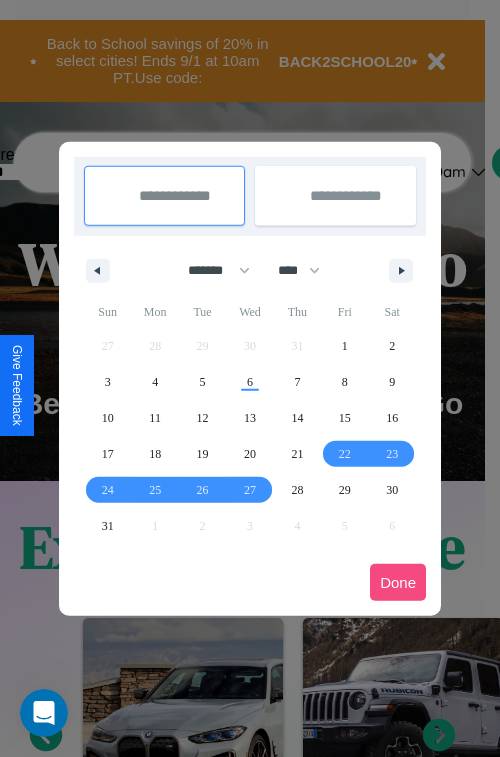 click on "Done" at bounding box center (398, 582) 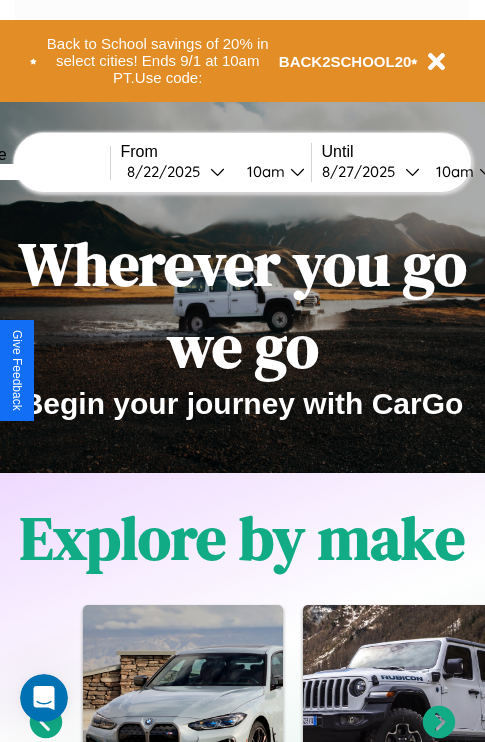 scroll, scrollTop: 0, scrollLeft: 77, axis: horizontal 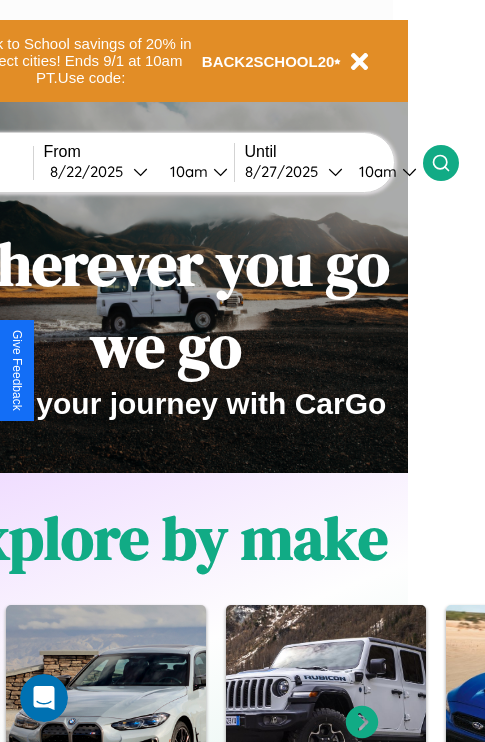 click 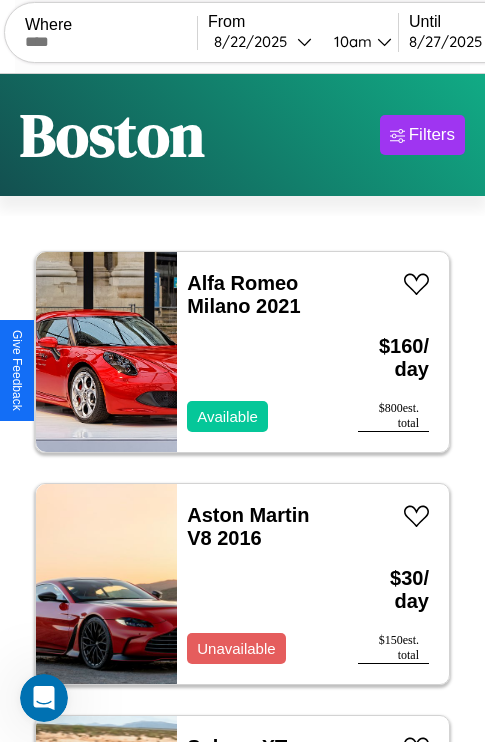 scroll, scrollTop: 95, scrollLeft: 0, axis: vertical 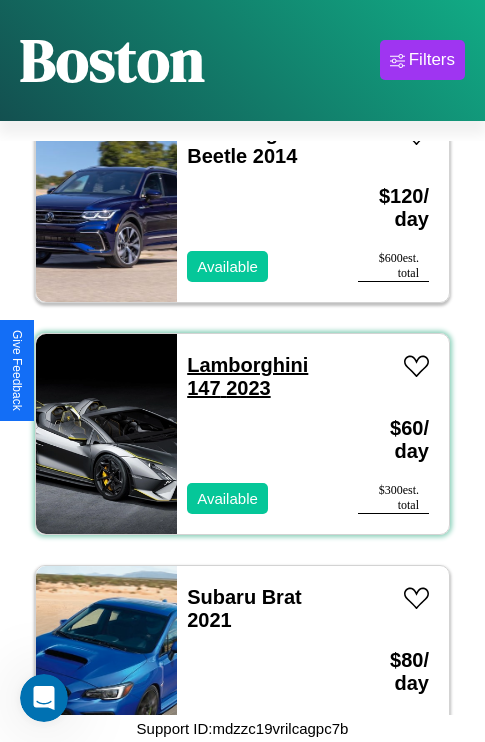 click on "Lamborghini   147   2023" at bounding box center (247, 376) 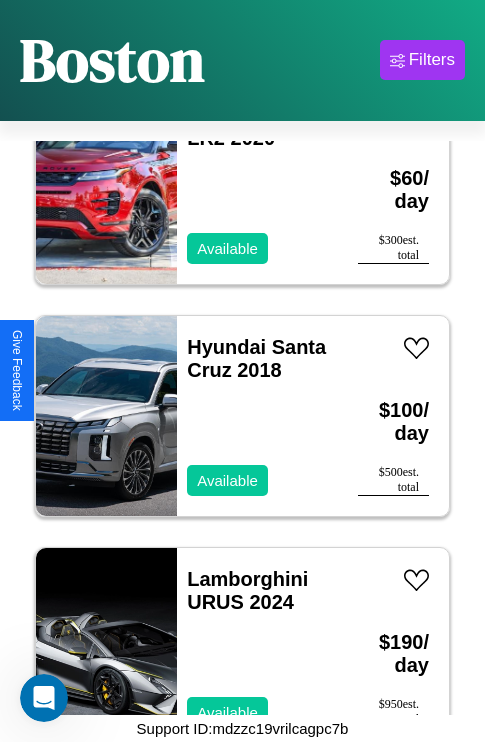 scroll, scrollTop: 19563, scrollLeft: 0, axis: vertical 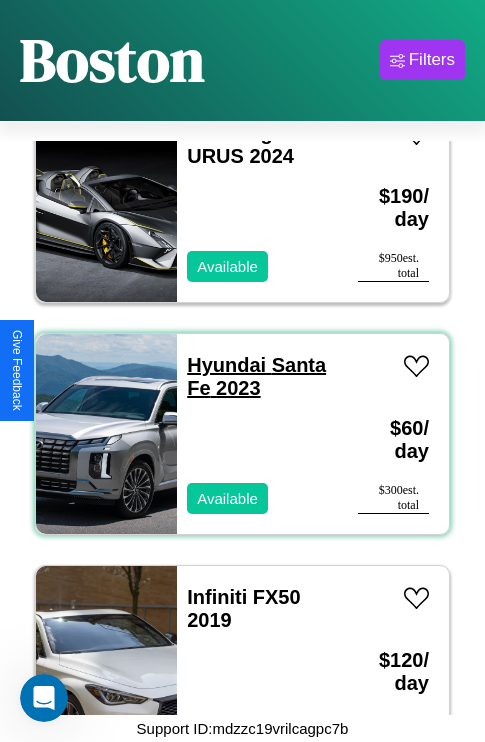 click on "Hyundai   Santa Fe   2023" at bounding box center [256, 376] 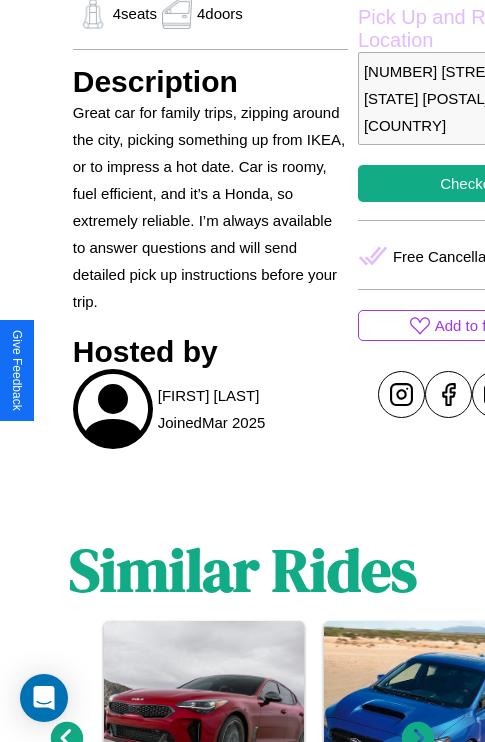 scroll, scrollTop: 805, scrollLeft: 0, axis: vertical 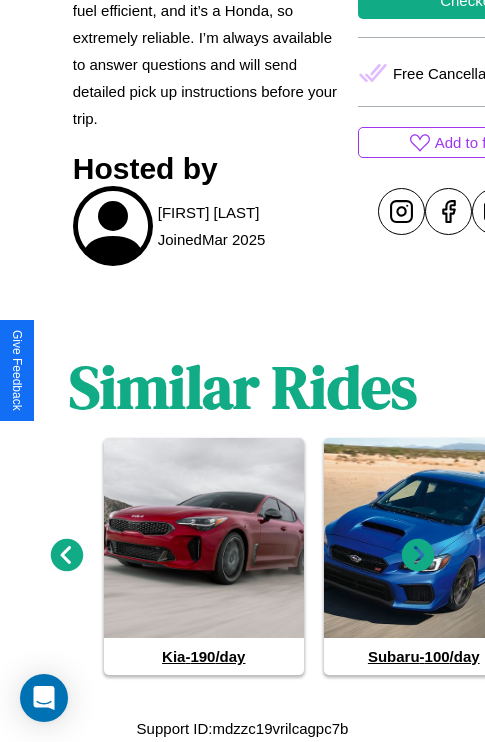 click 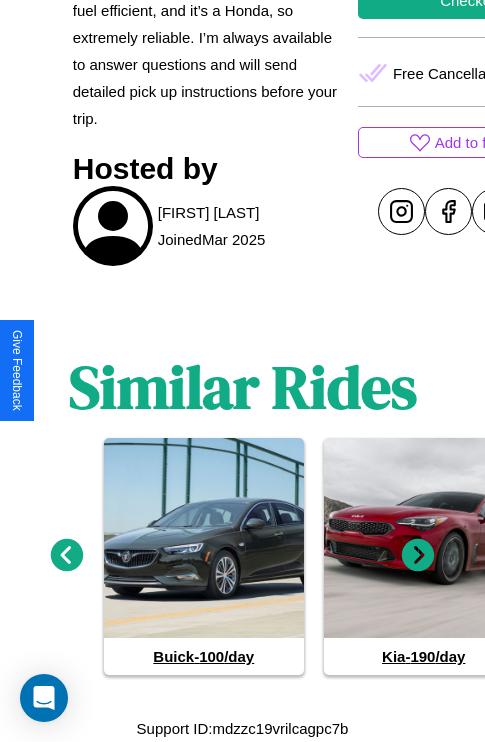 click 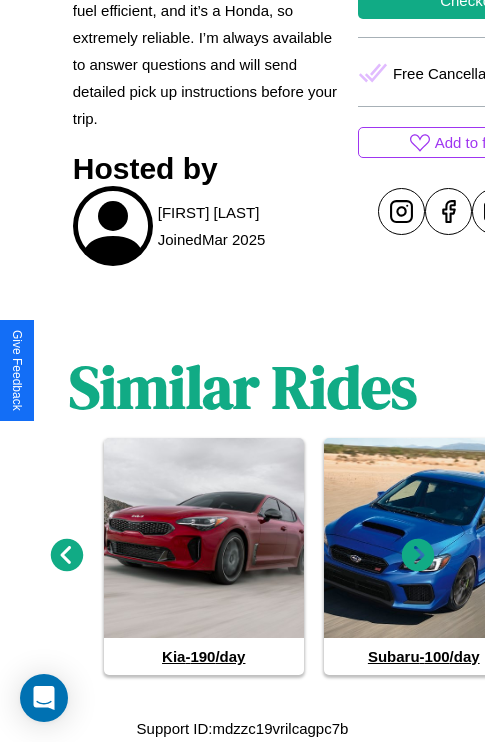 click 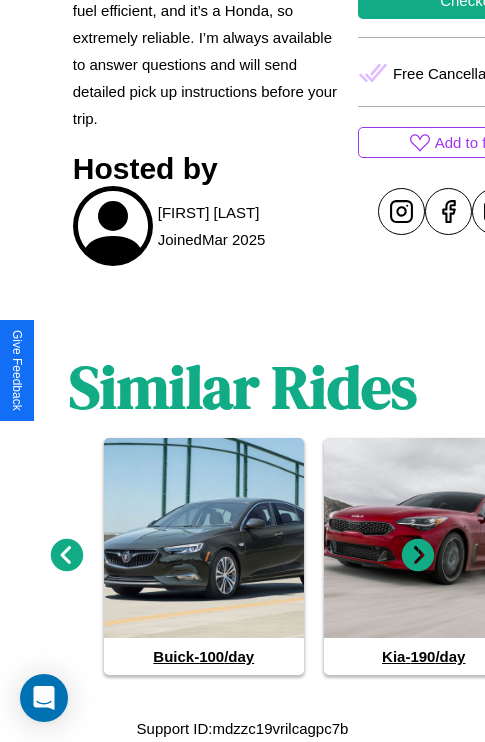 click 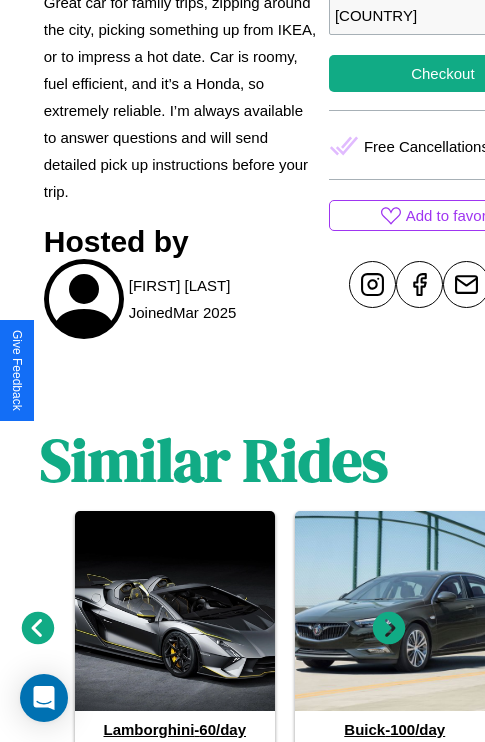 scroll, scrollTop: 646, scrollLeft: 64, axis: both 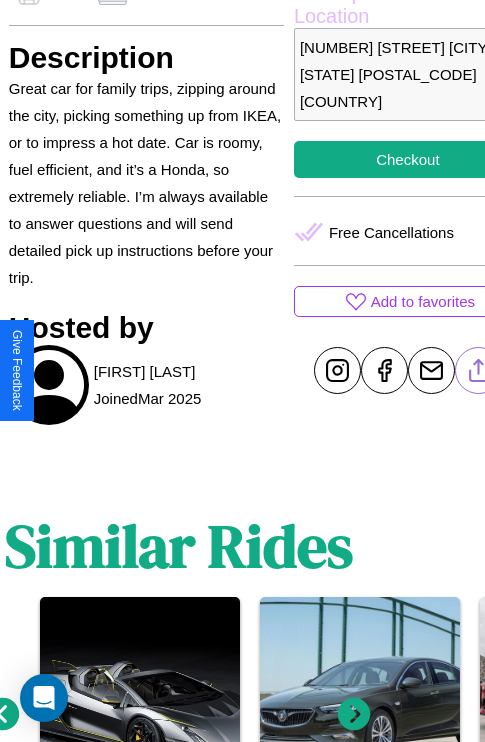 click 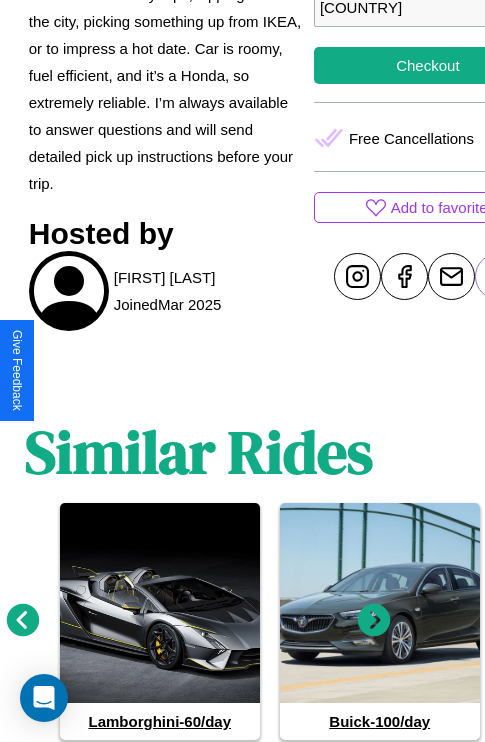 scroll, scrollTop: 805, scrollLeft: 30, axis: both 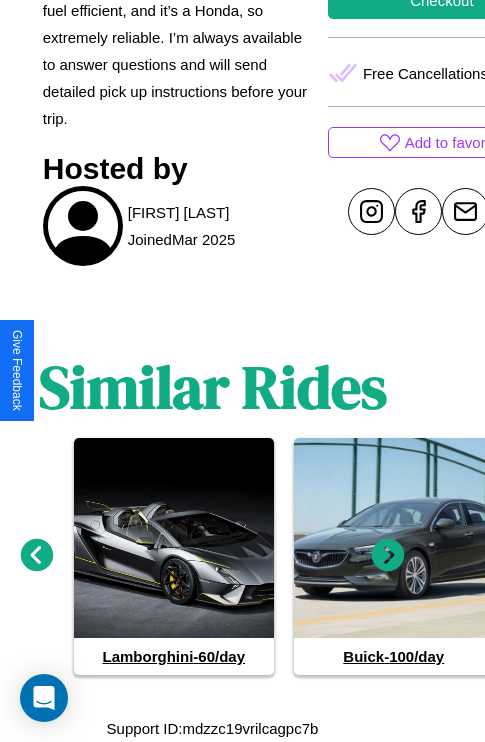 click 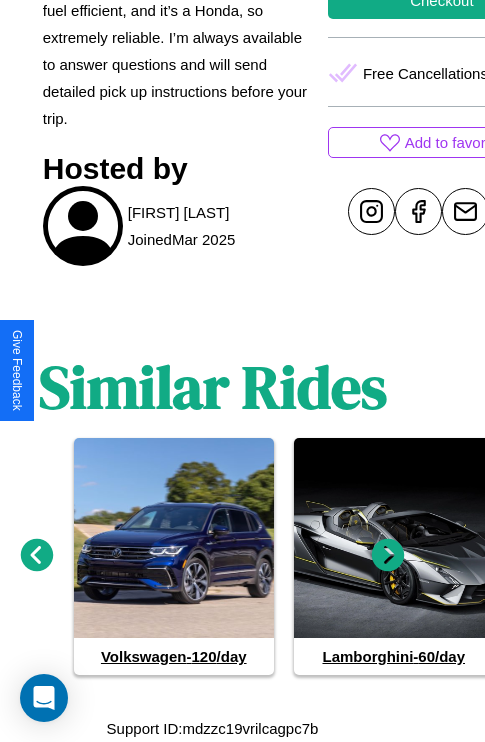 click 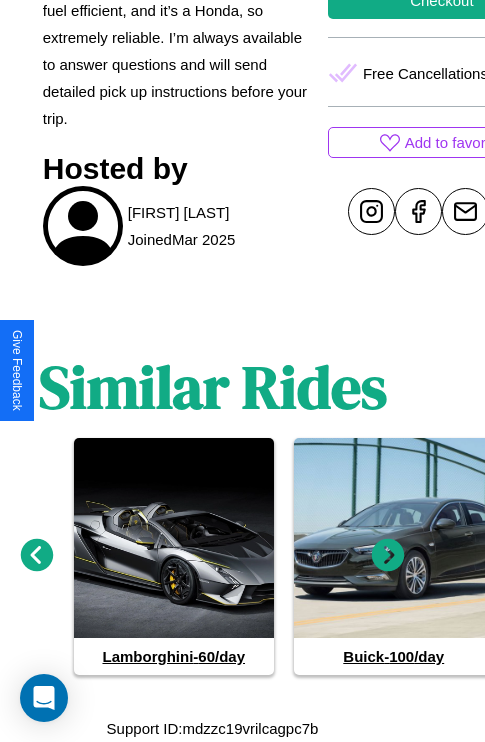 click 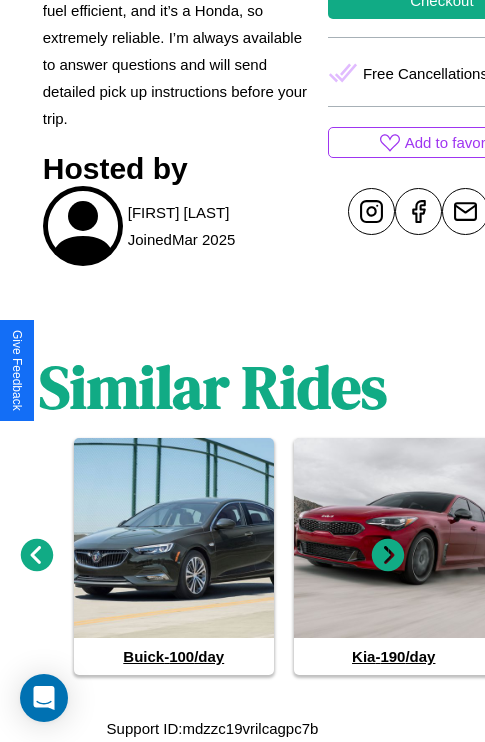 click 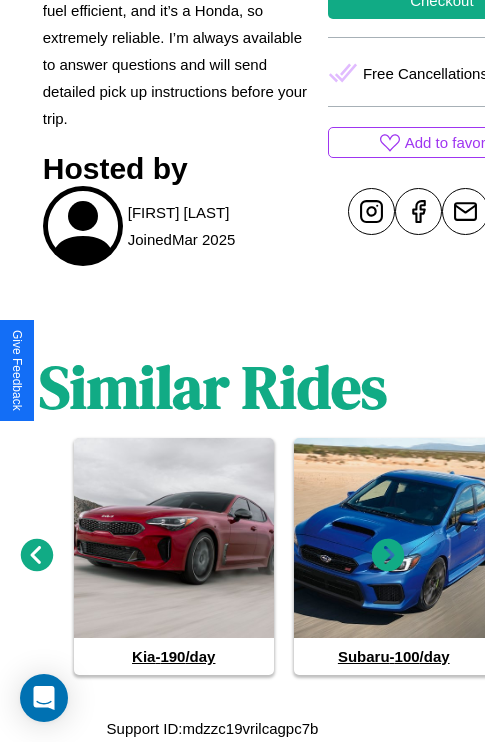 click 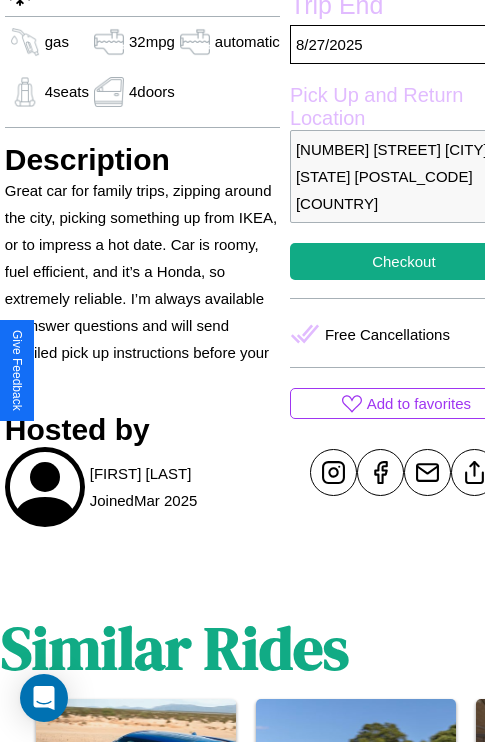 scroll, scrollTop: 435, scrollLeft: 84, axis: both 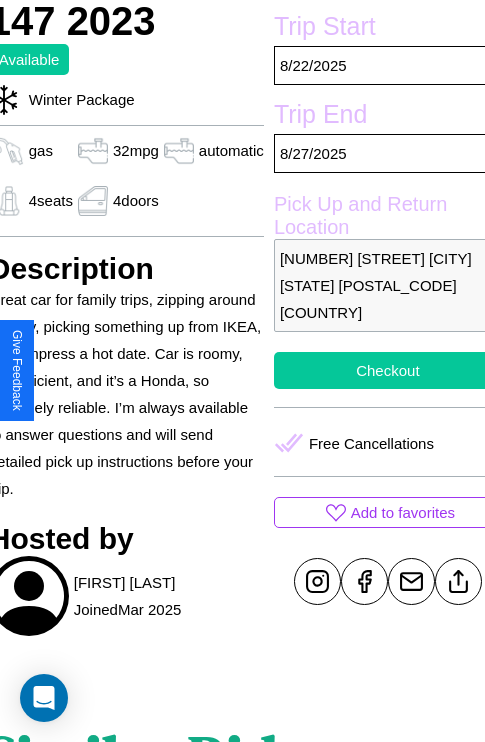 click on "Checkout" at bounding box center (388, 370) 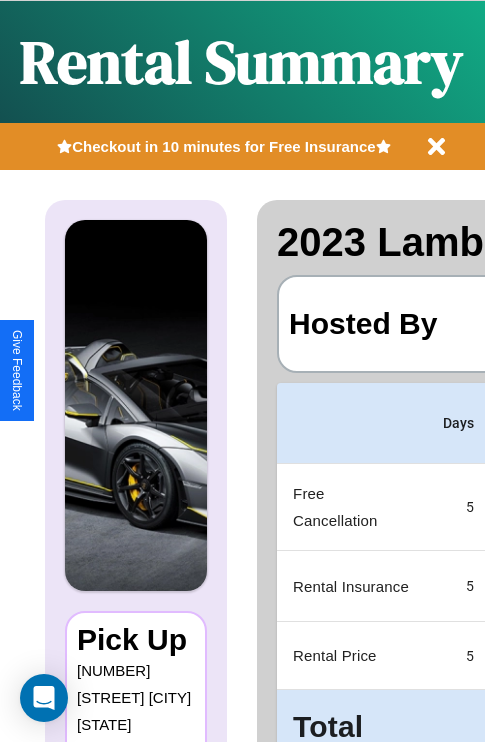 scroll, scrollTop: 0, scrollLeft: 408, axis: horizontal 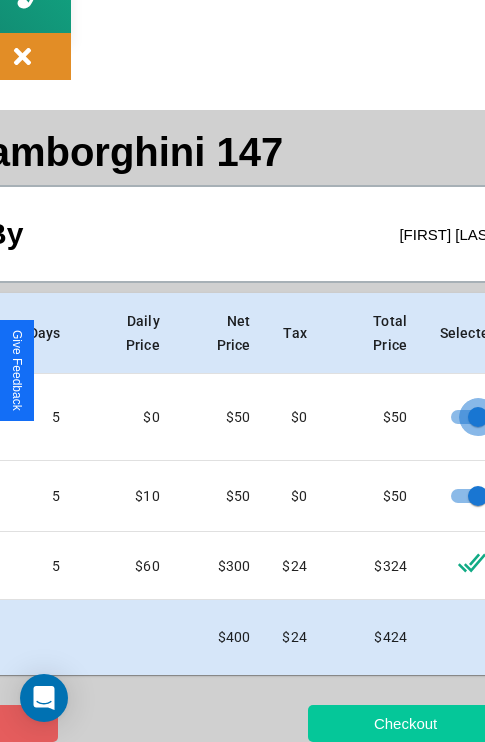 click on "Checkout" at bounding box center [405, 723] 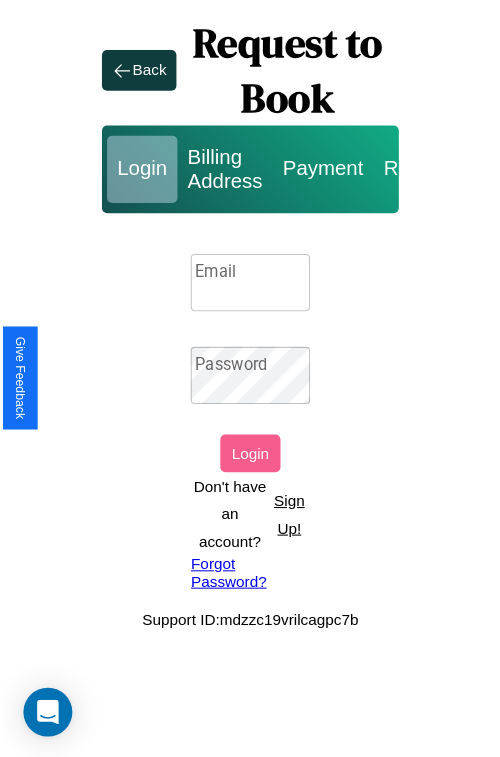 scroll, scrollTop: 0, scrollLeft: 0, axis: both 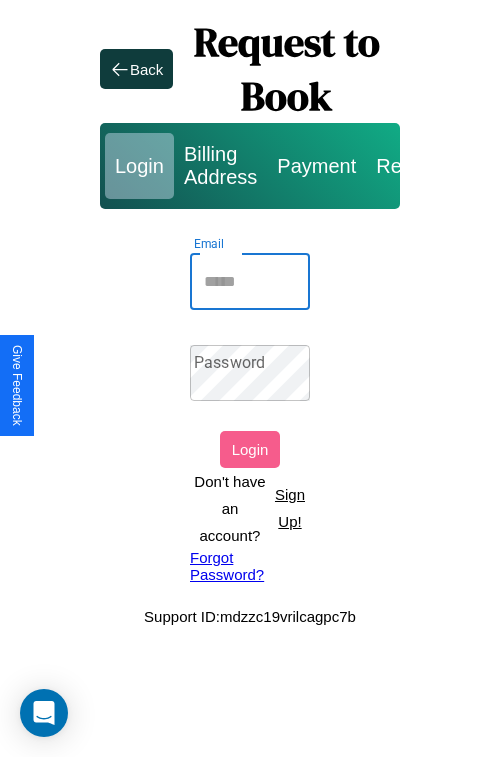 click on "Email" at bounding box center (250, 282) 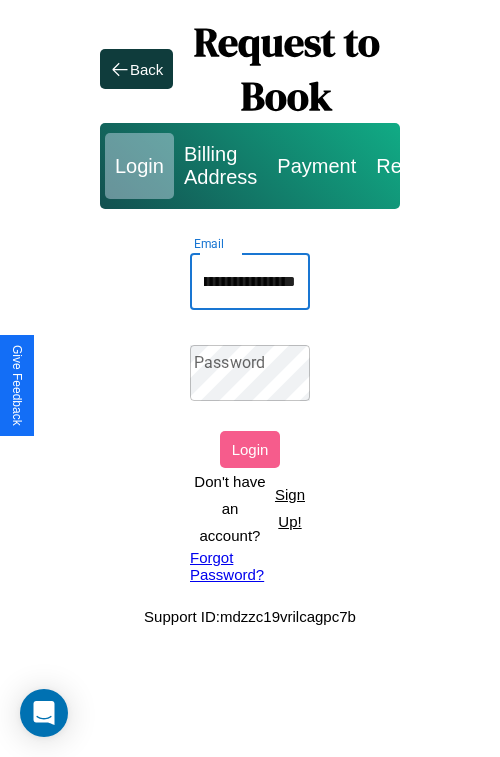 scroll, scrollTop: 0, scrollLeft: 113, axis: horizontal 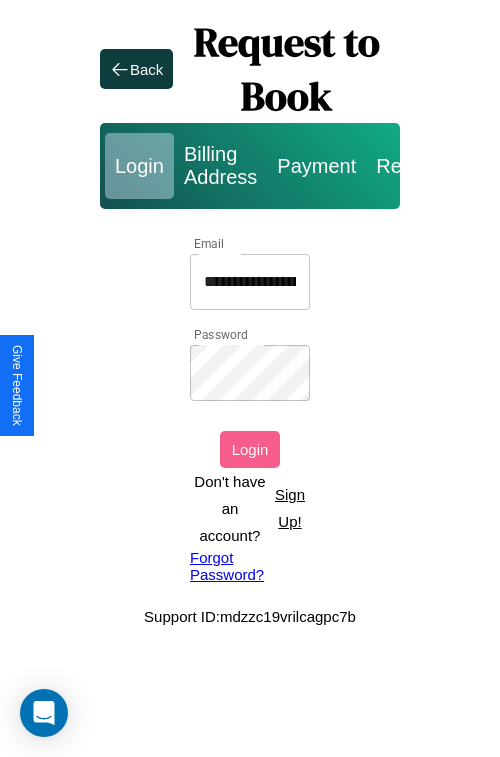 click on "Login" at bounding box center [250, 449] 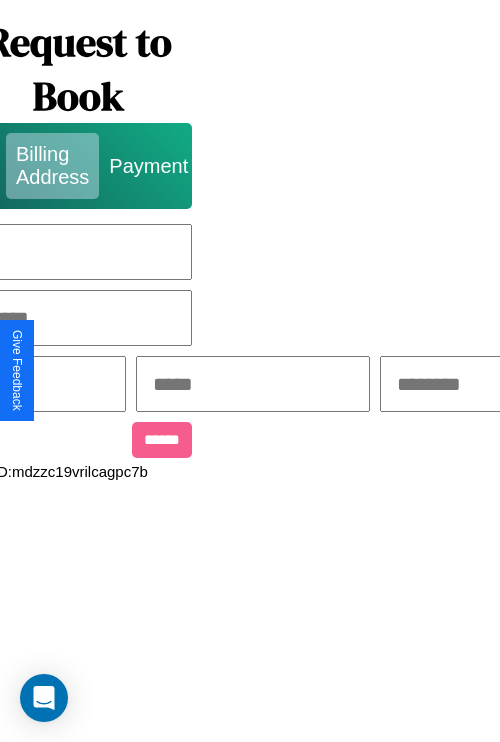 scroll, scrollTop: 0, scrollLeft: 517, axis: horizontal 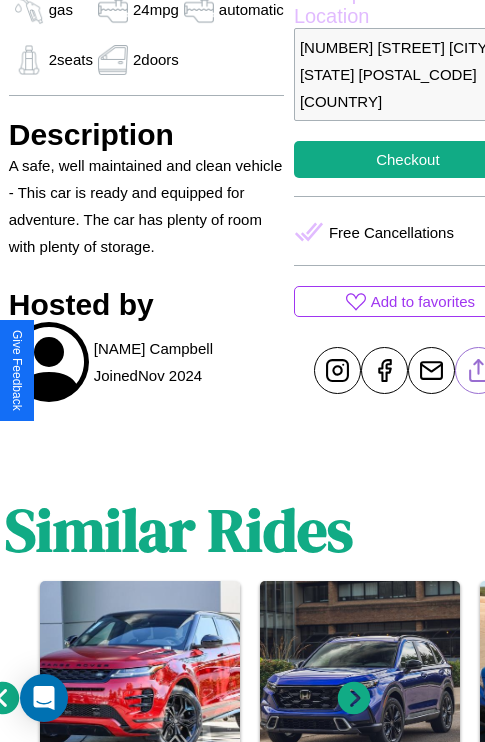 click 